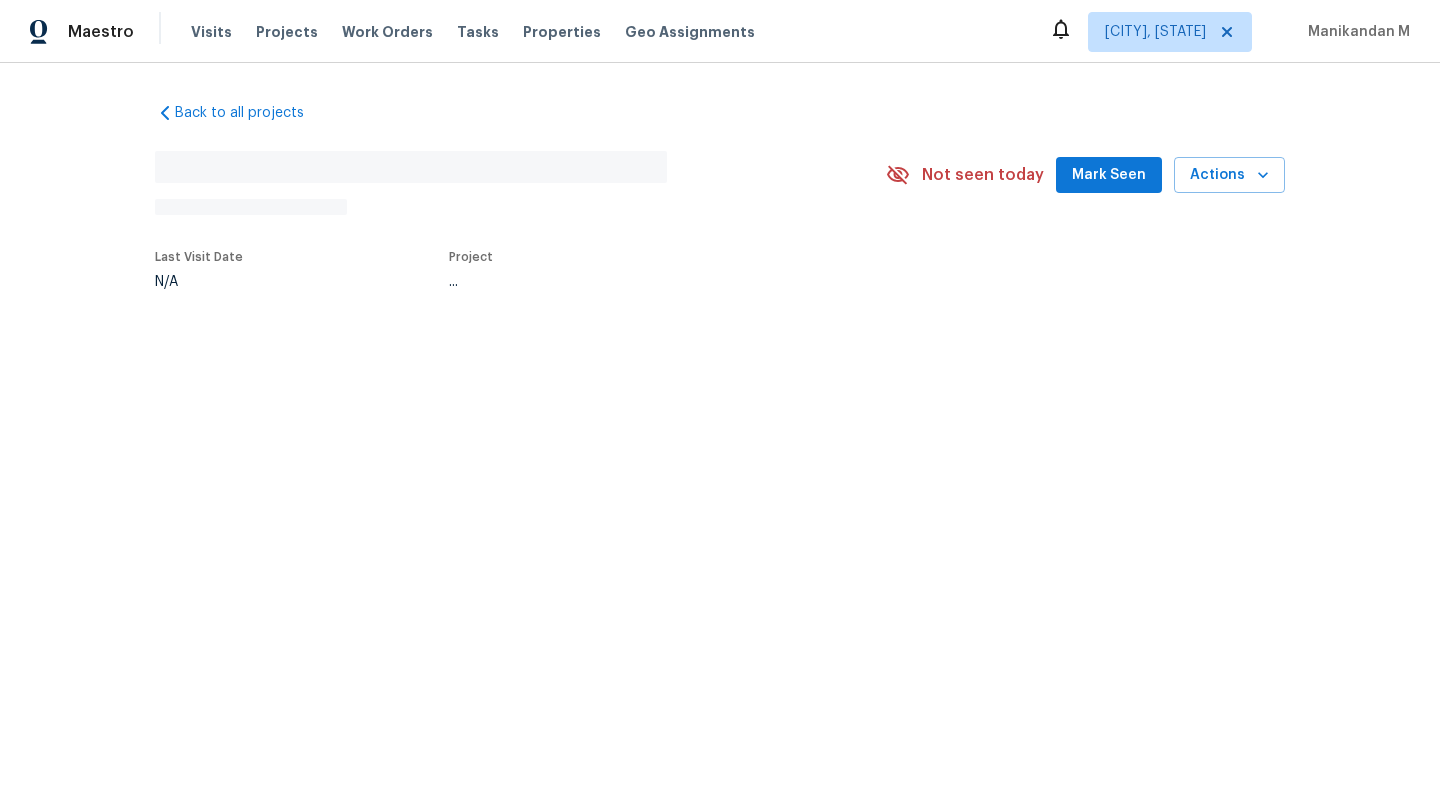scroll, scrollTop: 0, scrollLeft: 0, axis: both 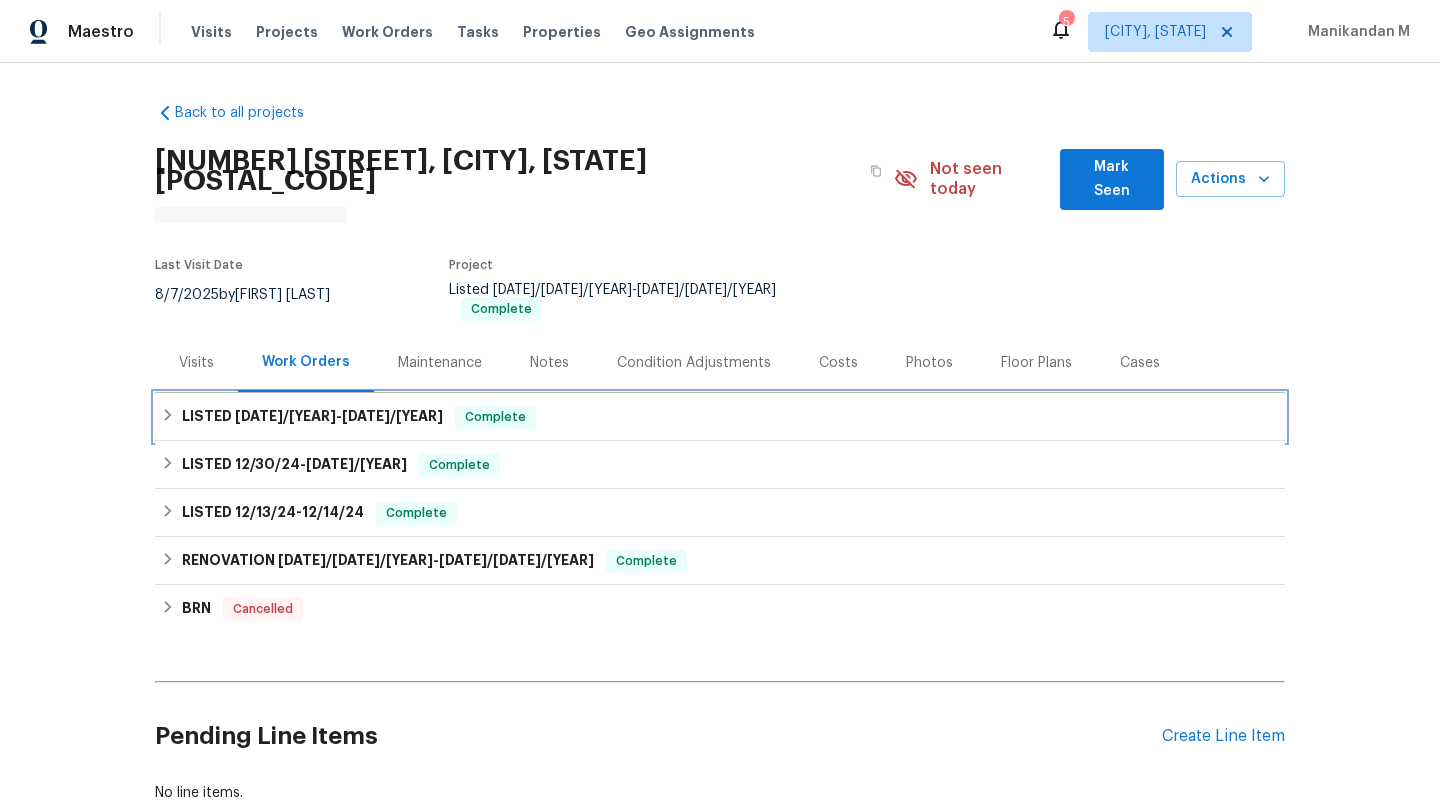 click on "LISTED   [DATE]/[YEAR]  -  [DATE]/[YEAR] Complete" at bounding box center [720, 417] 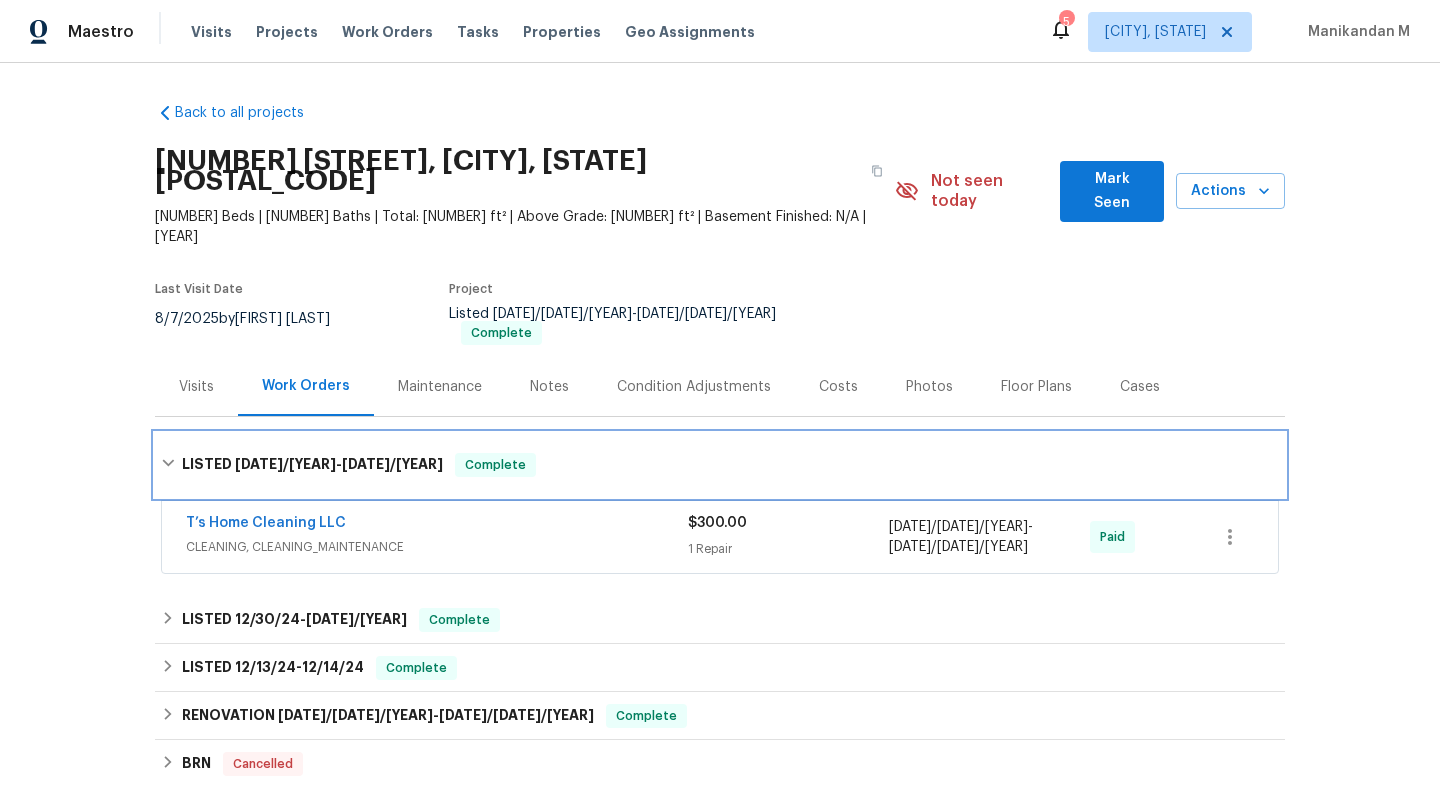 click on "LISTED   6/25/25  -  6/26/25 Complete" at bounding box center [720, 465] 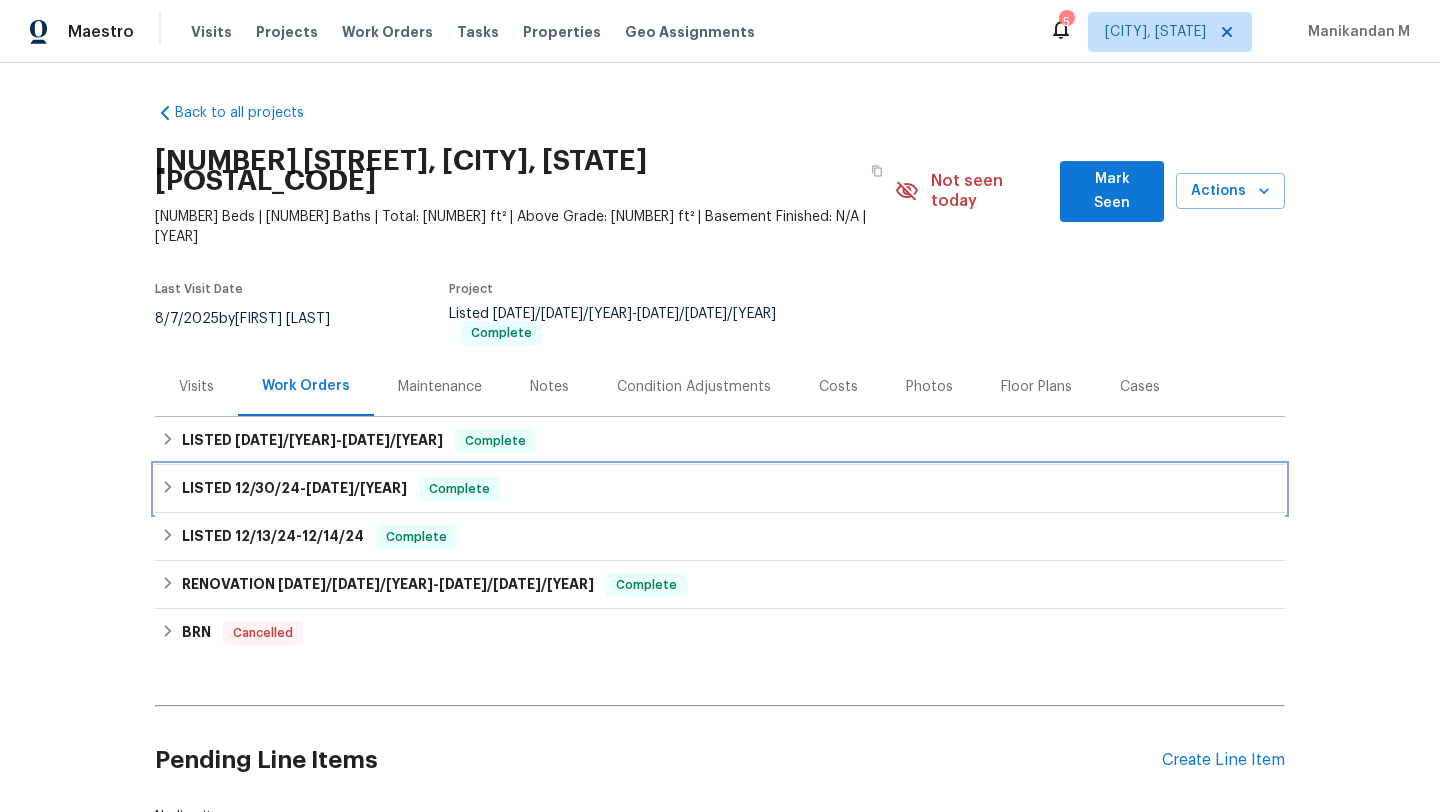 click on "LISTED   12/30/24  -  1/6/25 Complete" at bounding box center (720, 489) 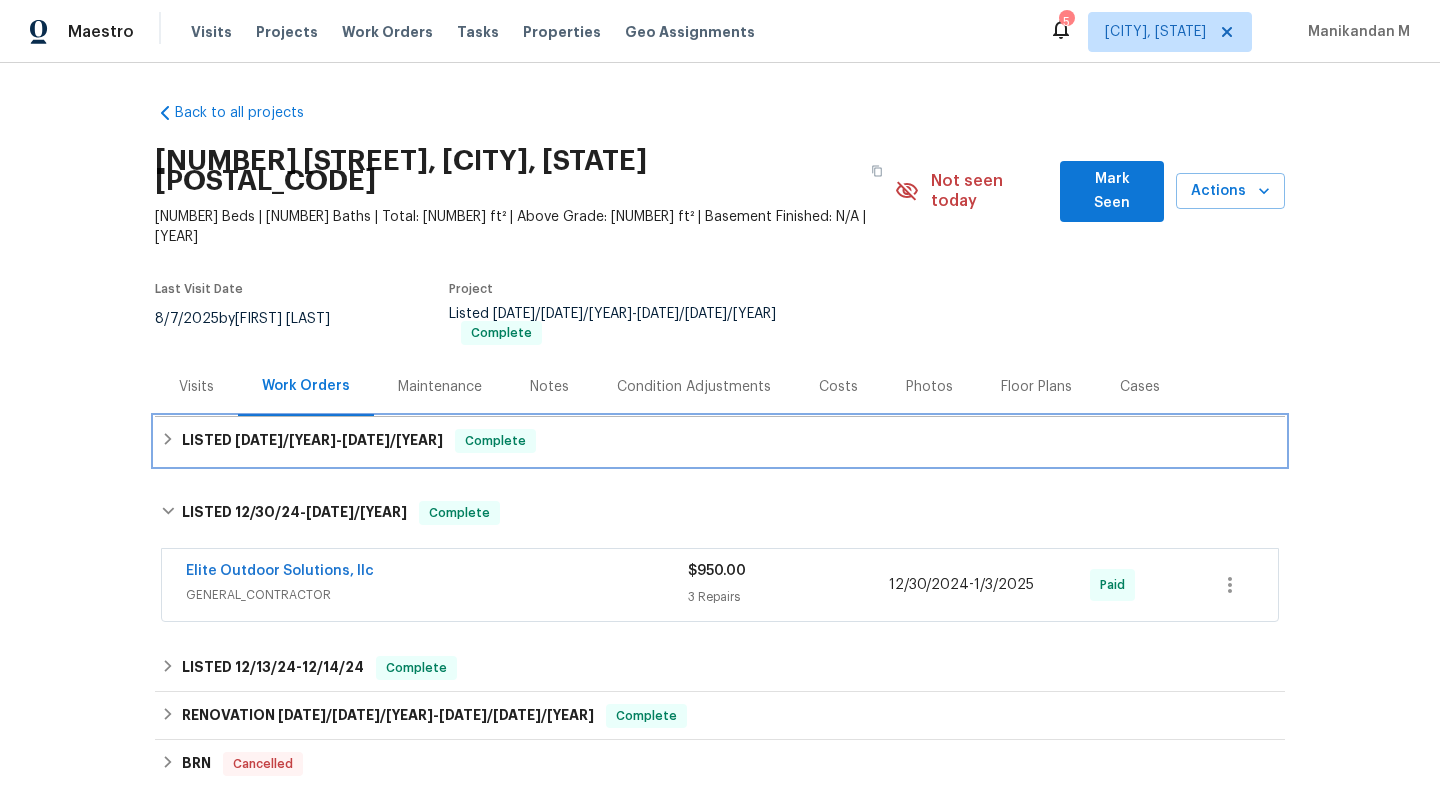 click on "LISTED   6/25/25  -  6/26/25 Complete" at bounding box center (720, 441) 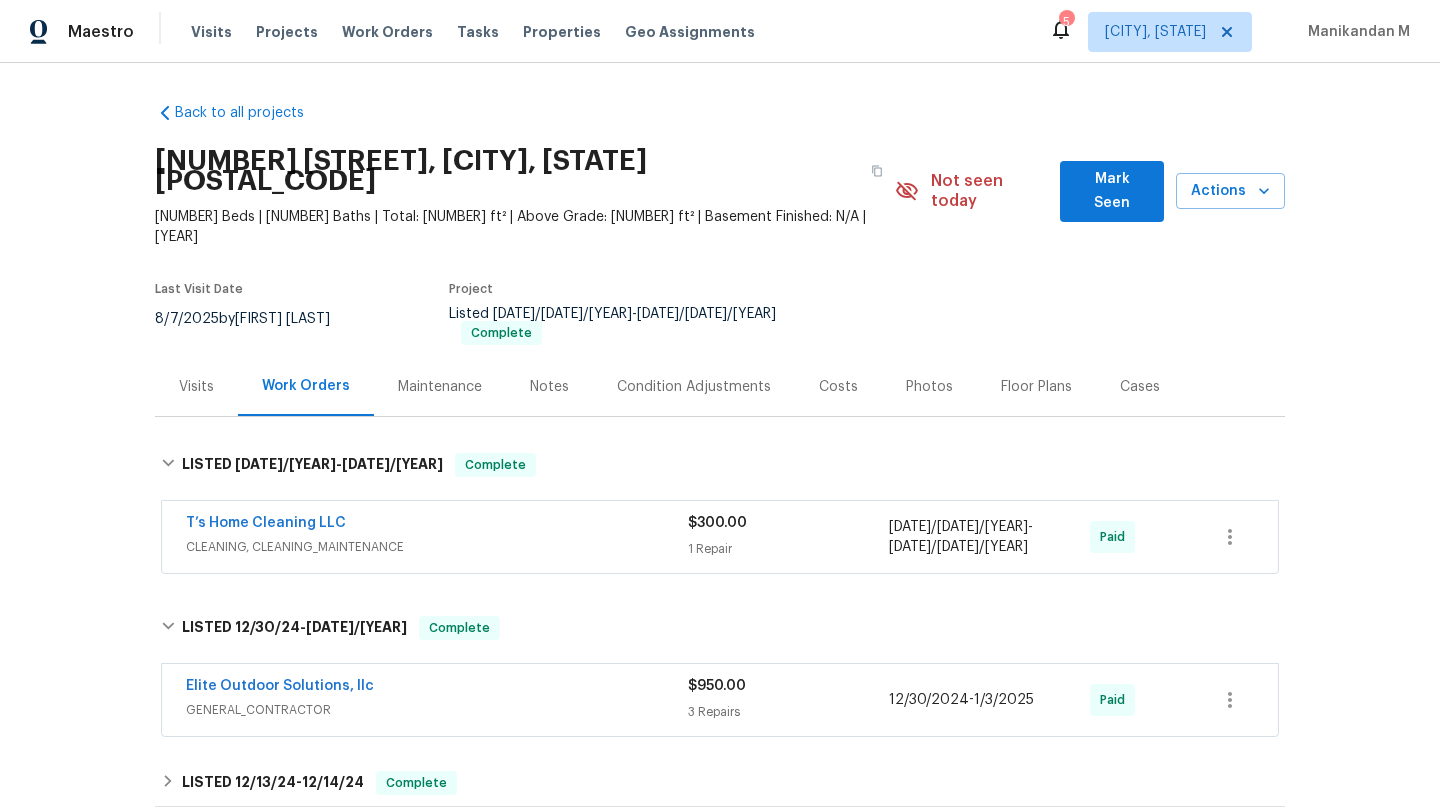 click on "T’s Home Cleaning LLC" at bounding box center [437, 525] 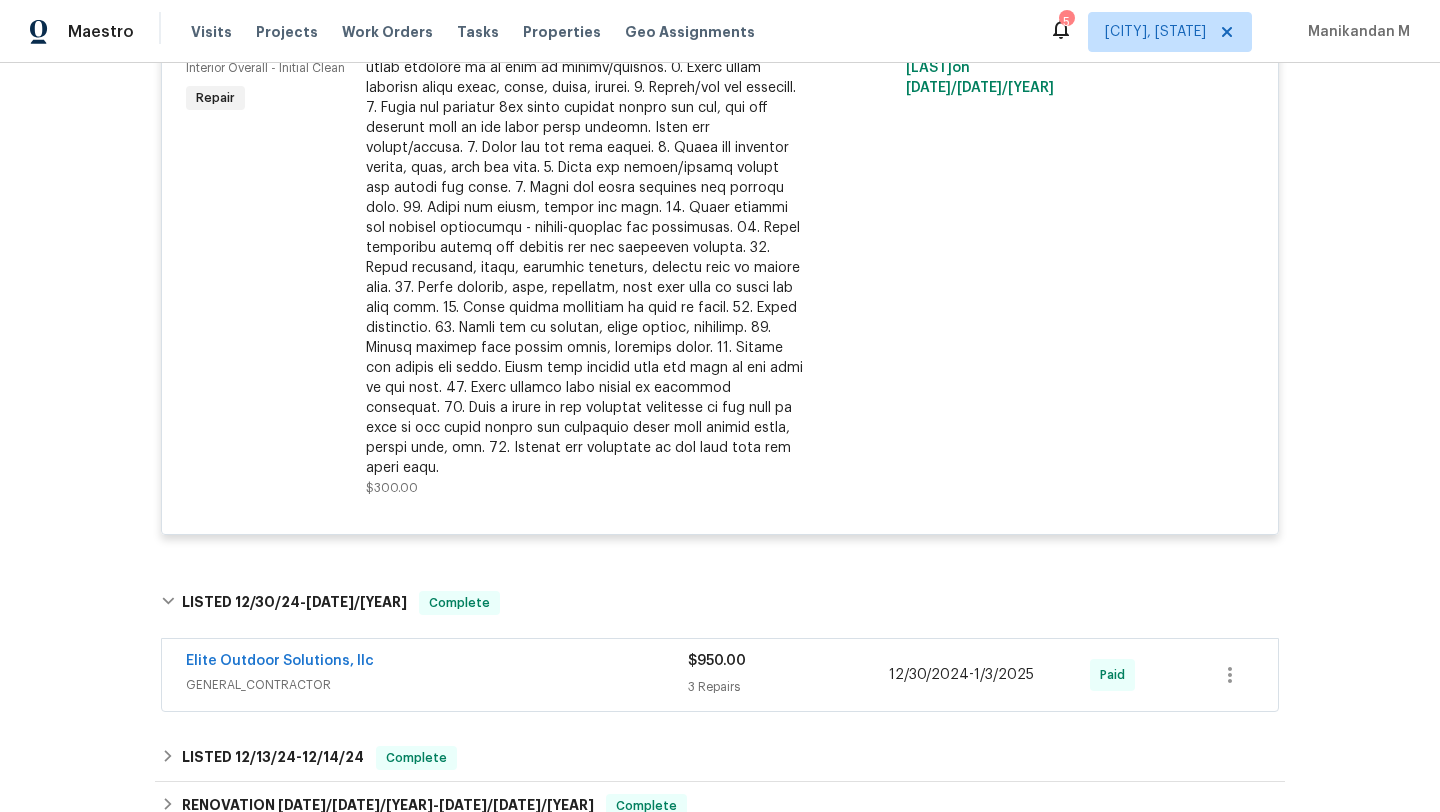 scroll, scrollTop: 601, scrollLeft: 0, axis: vertical 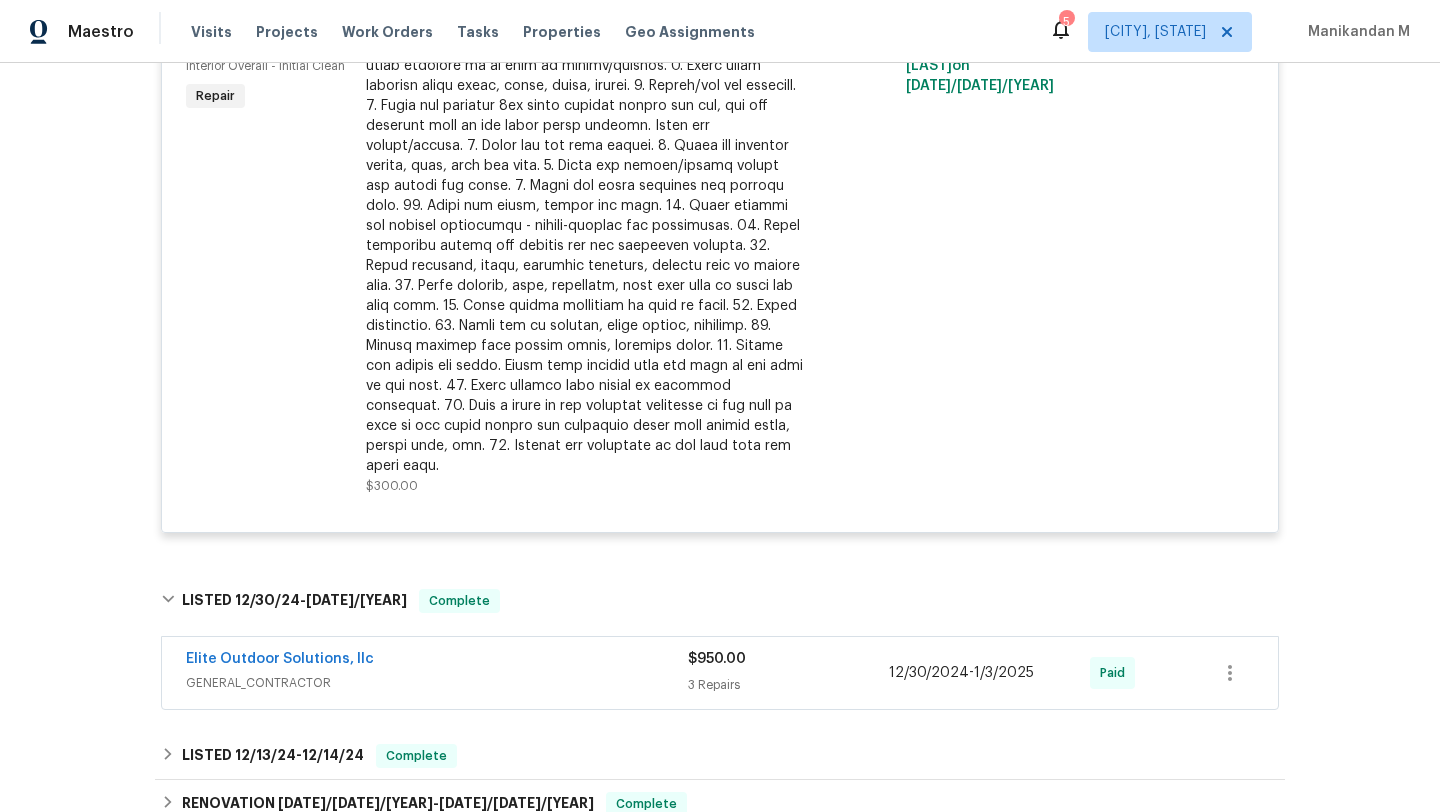 click on "Elite Outdoor Solutions, llc" at bounding box center (437, 661) 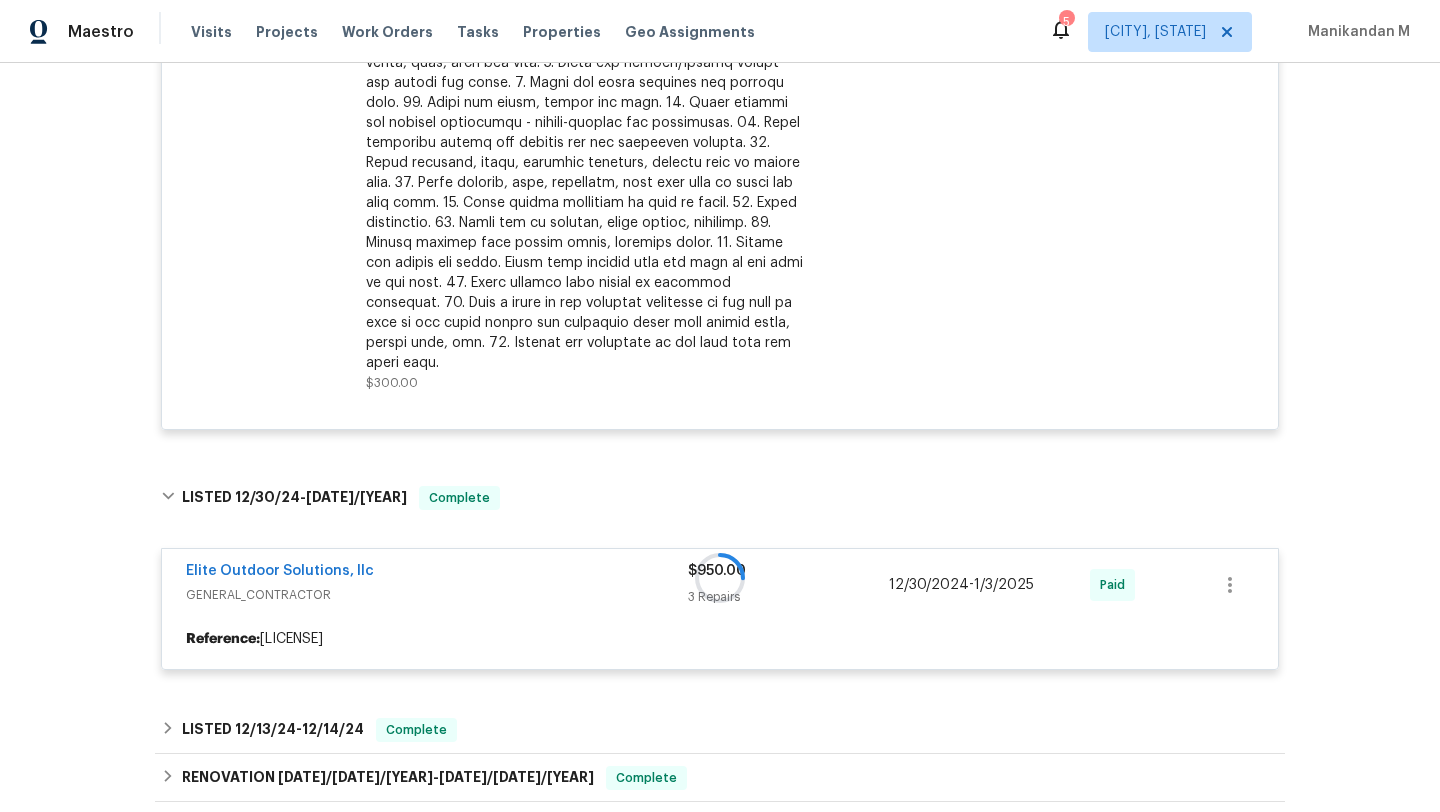 scroll, scrollTop: 723, scrollLeft: 0, axis: vertical 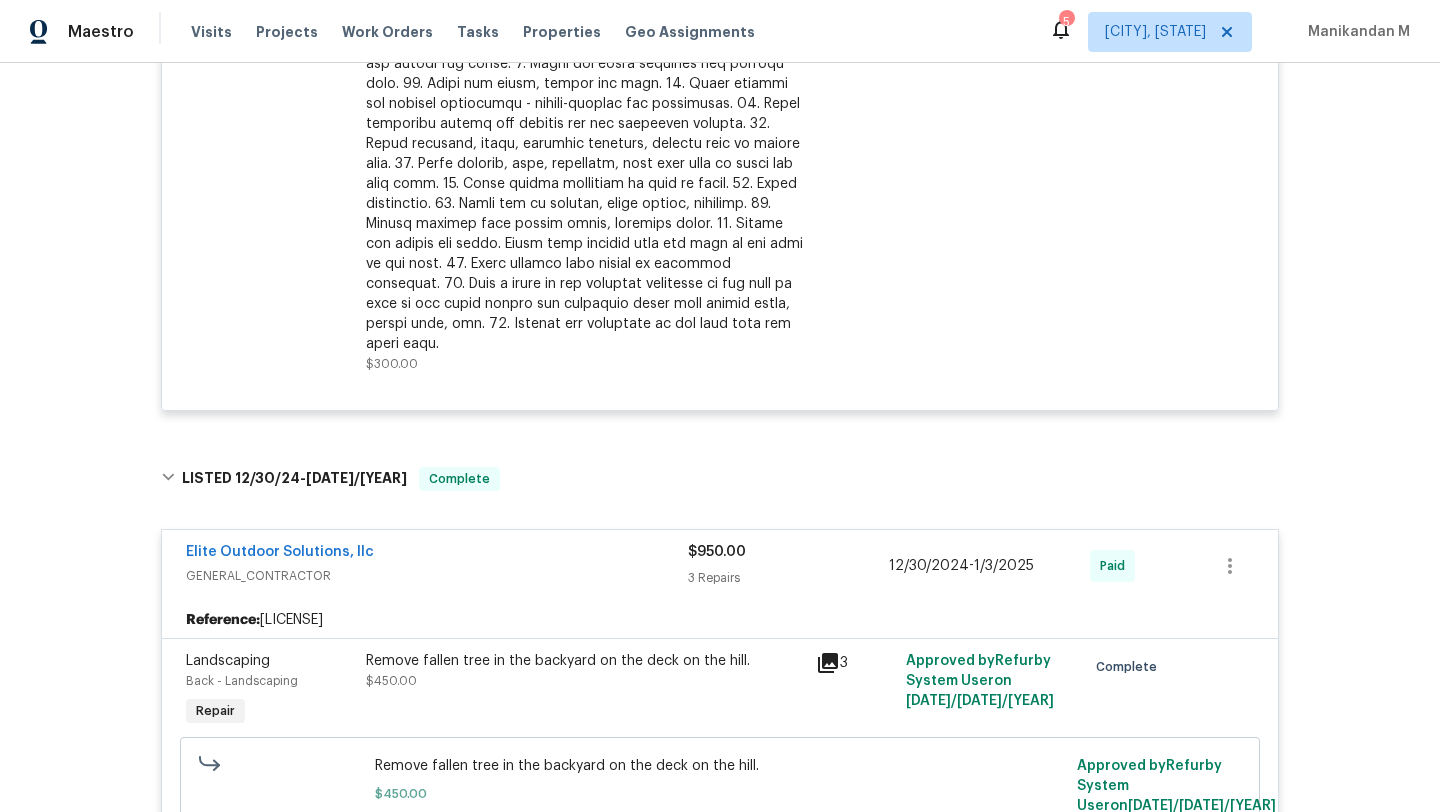 click on "GENERAL_CONTRACTOR" at bounding box center (437, 576) 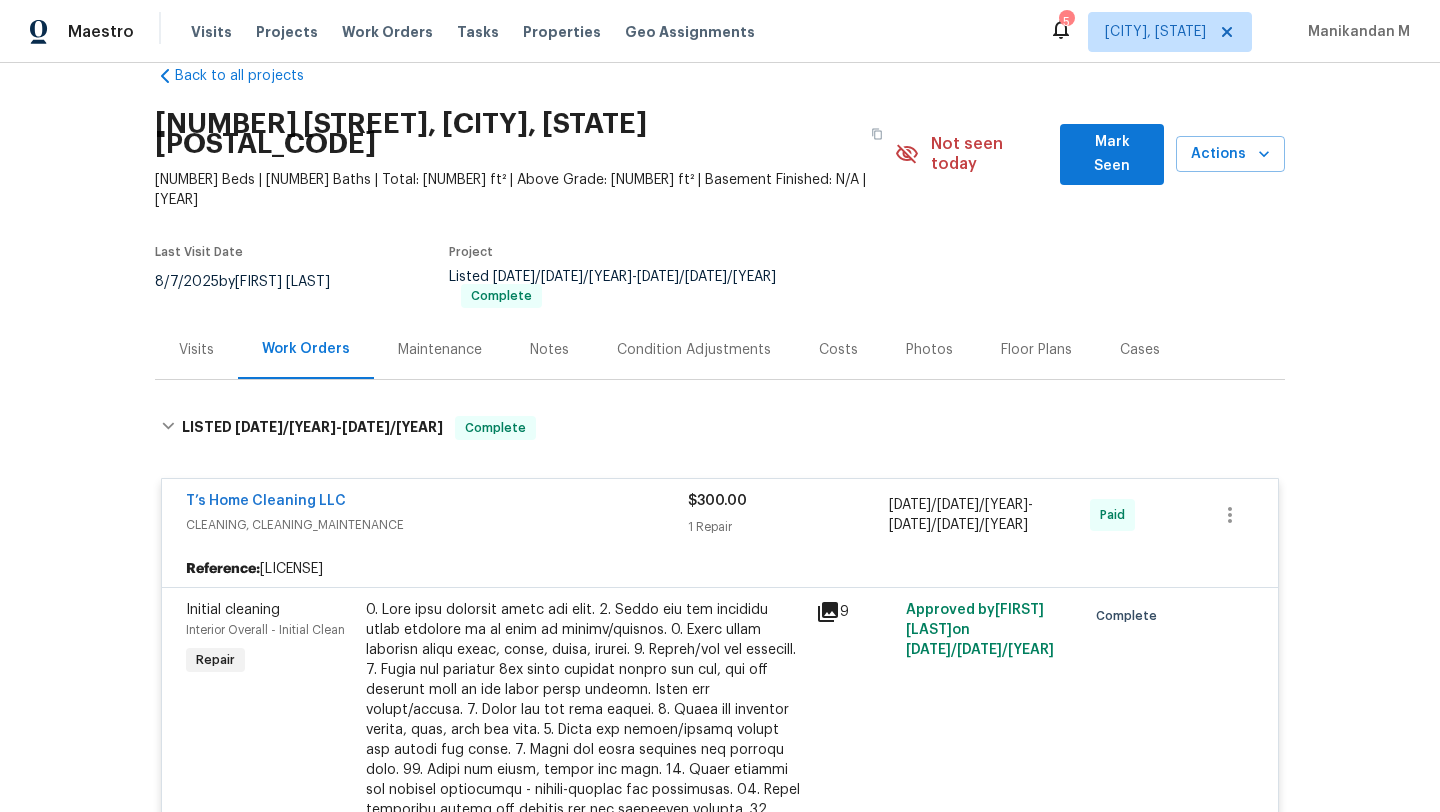scroll, scrollTop: 36, scrollLeft: 0, axis: vertical 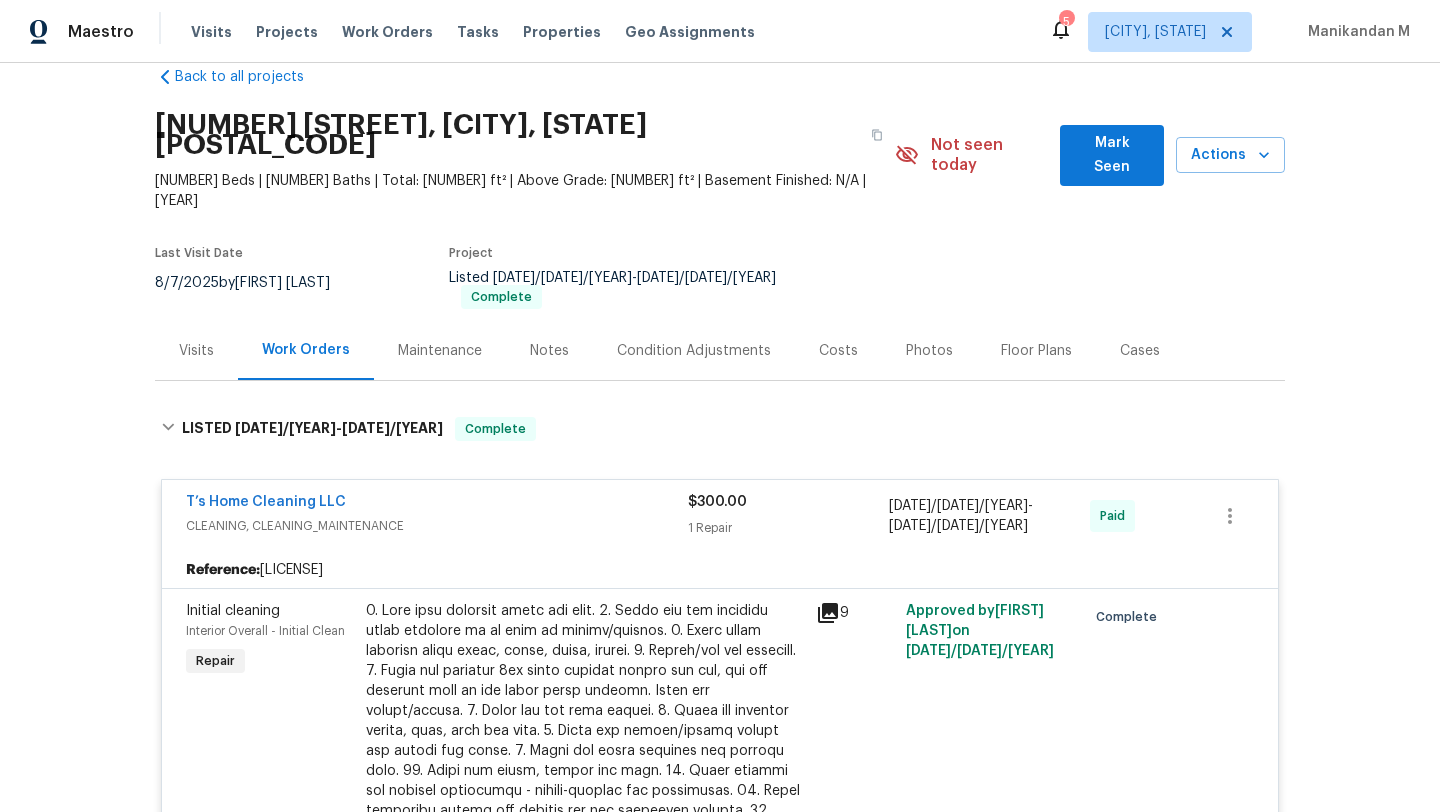 click on "CLEANING, CLEANING_MAINTENANCE" at bounding box center (437, 526) 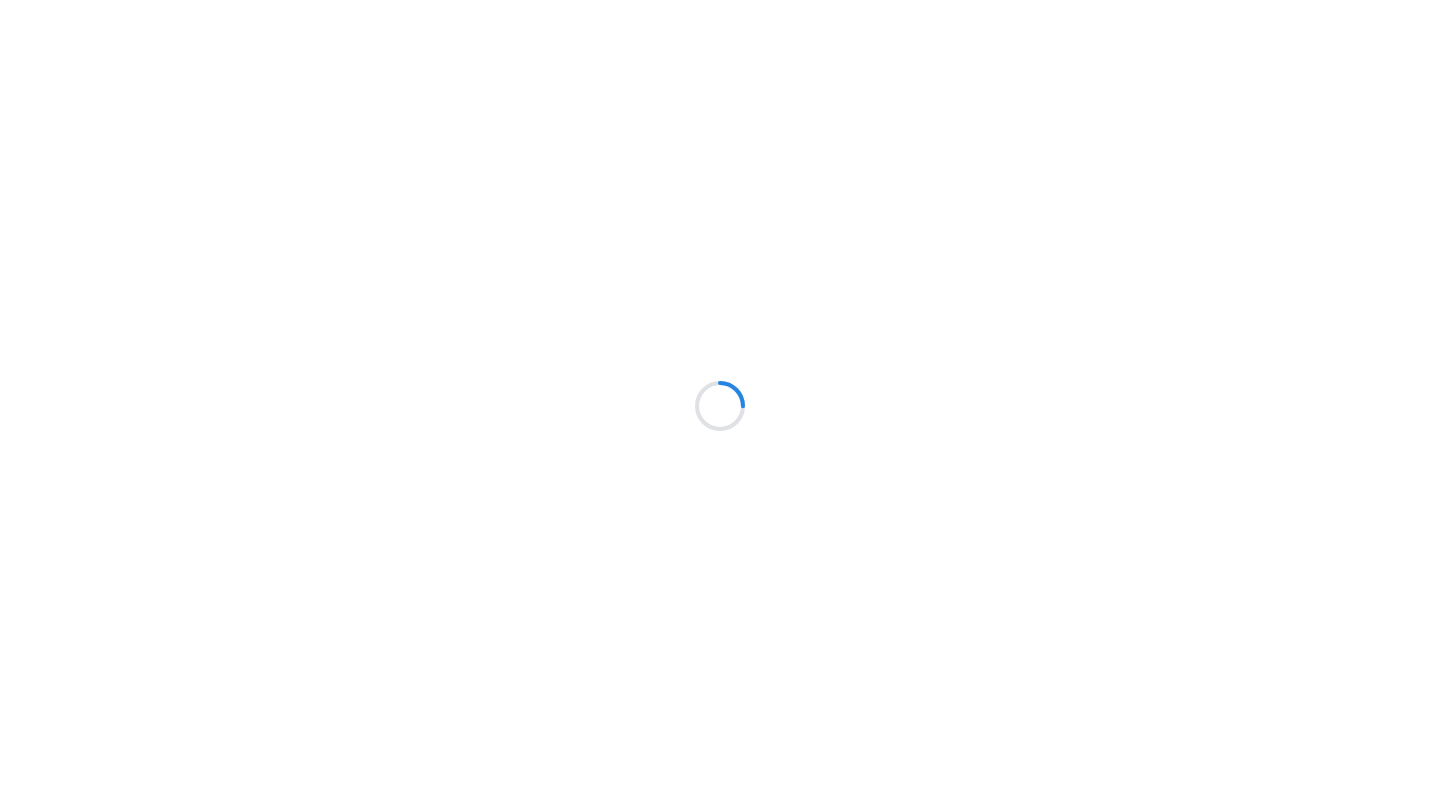 scroll, scrollTop: 0, scrollLeft: 0, axis: both 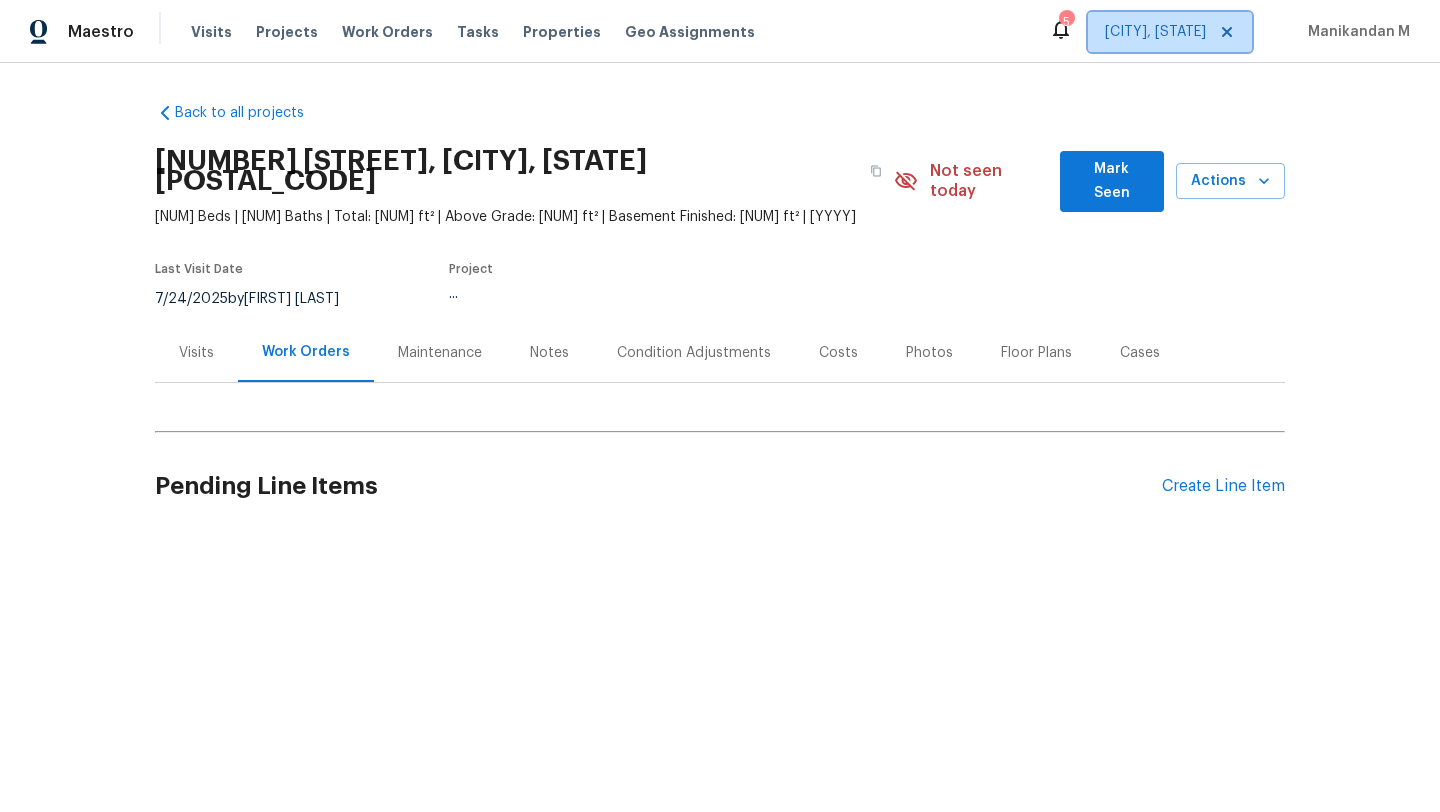 click on "[CITY], [STATE]" at bounding box center [1170, 32] 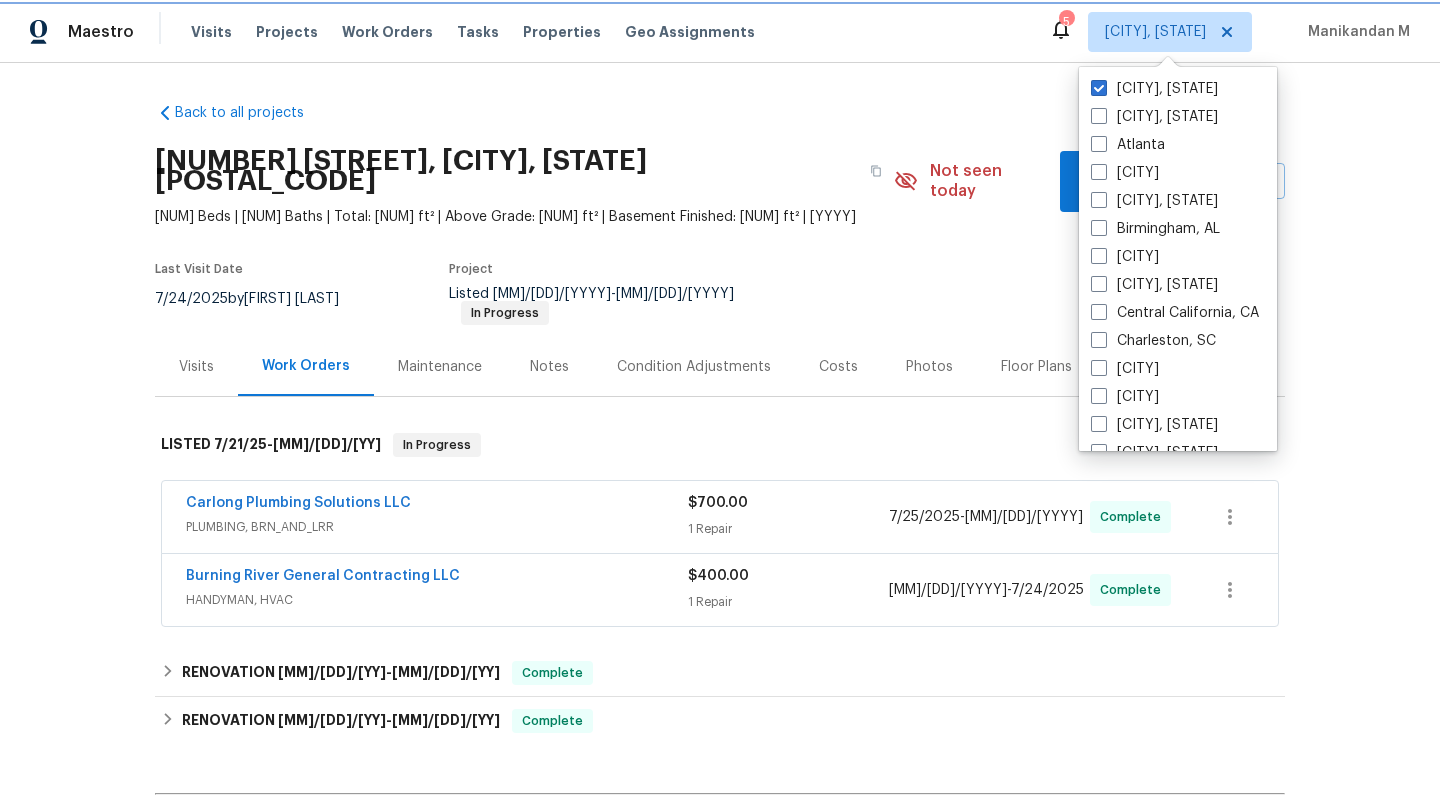 click 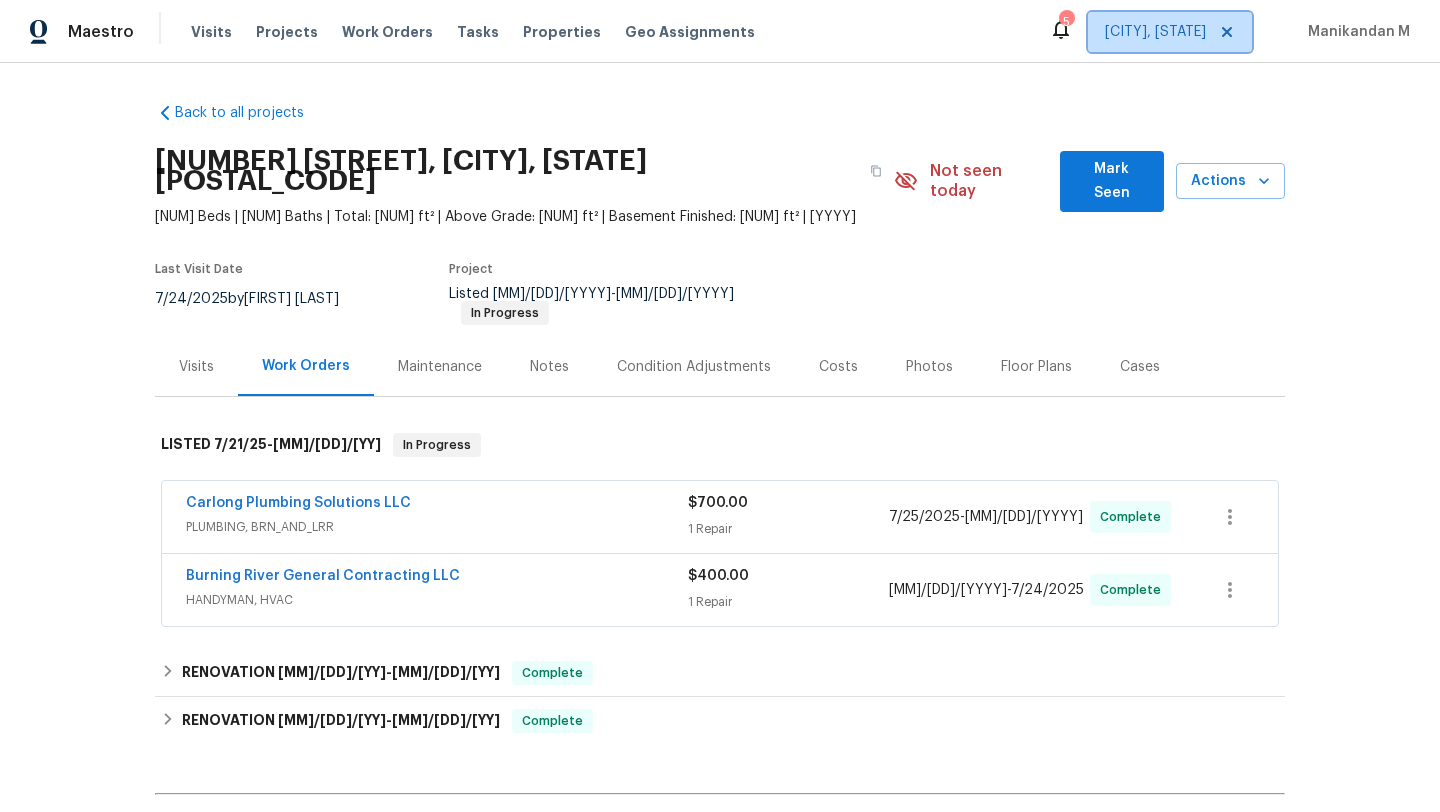 click 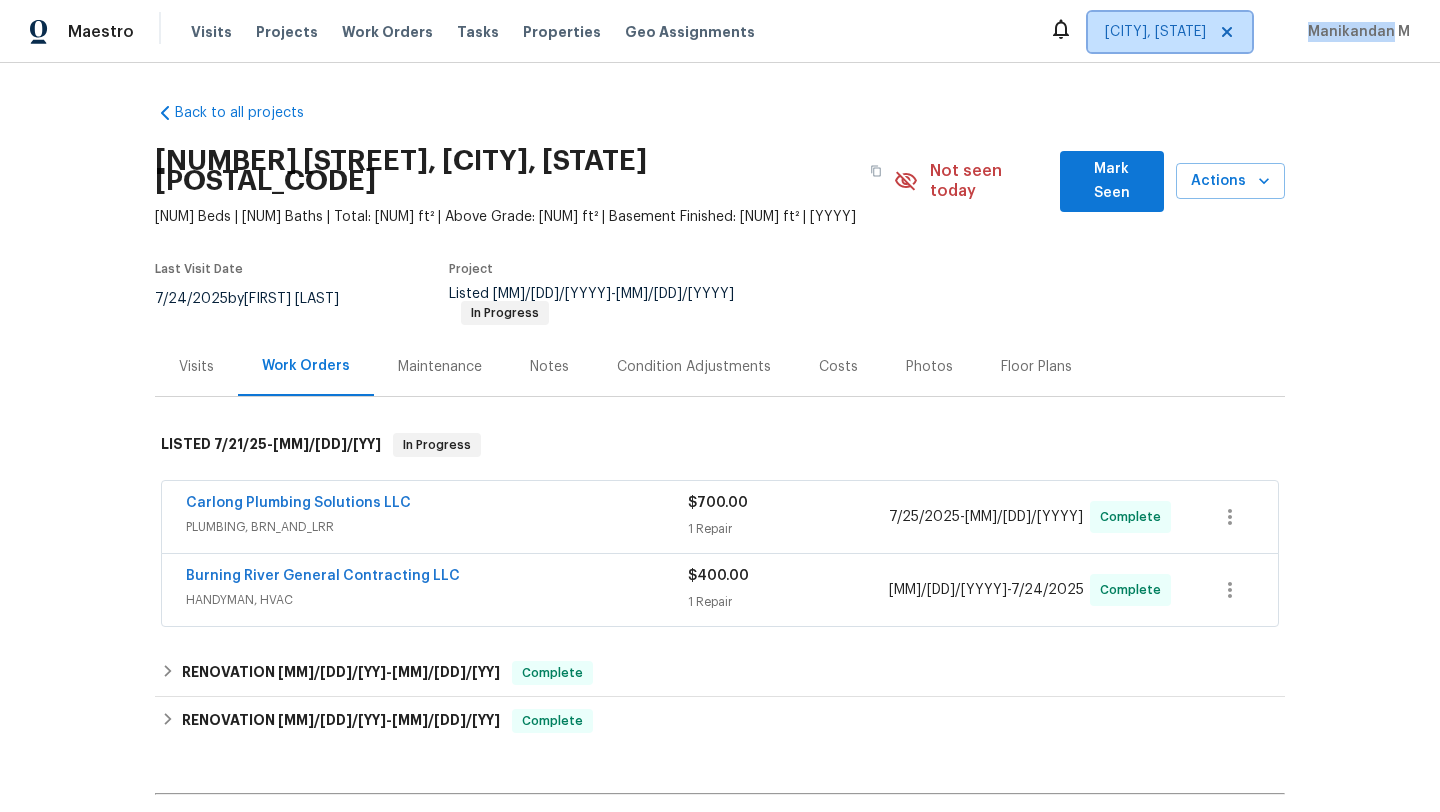 click 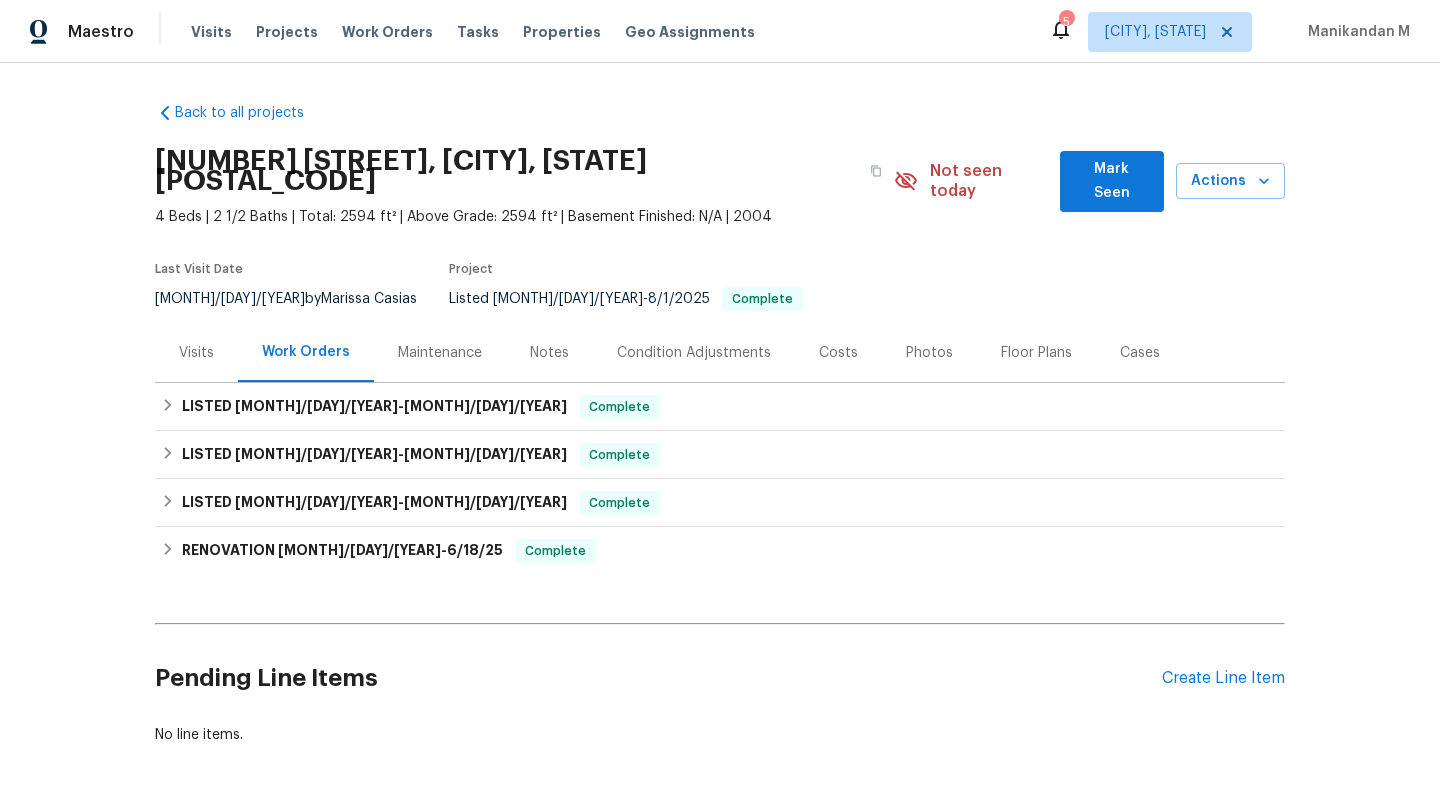 scroll, scrollTop: 0, scrollLeft: 0, axis: both 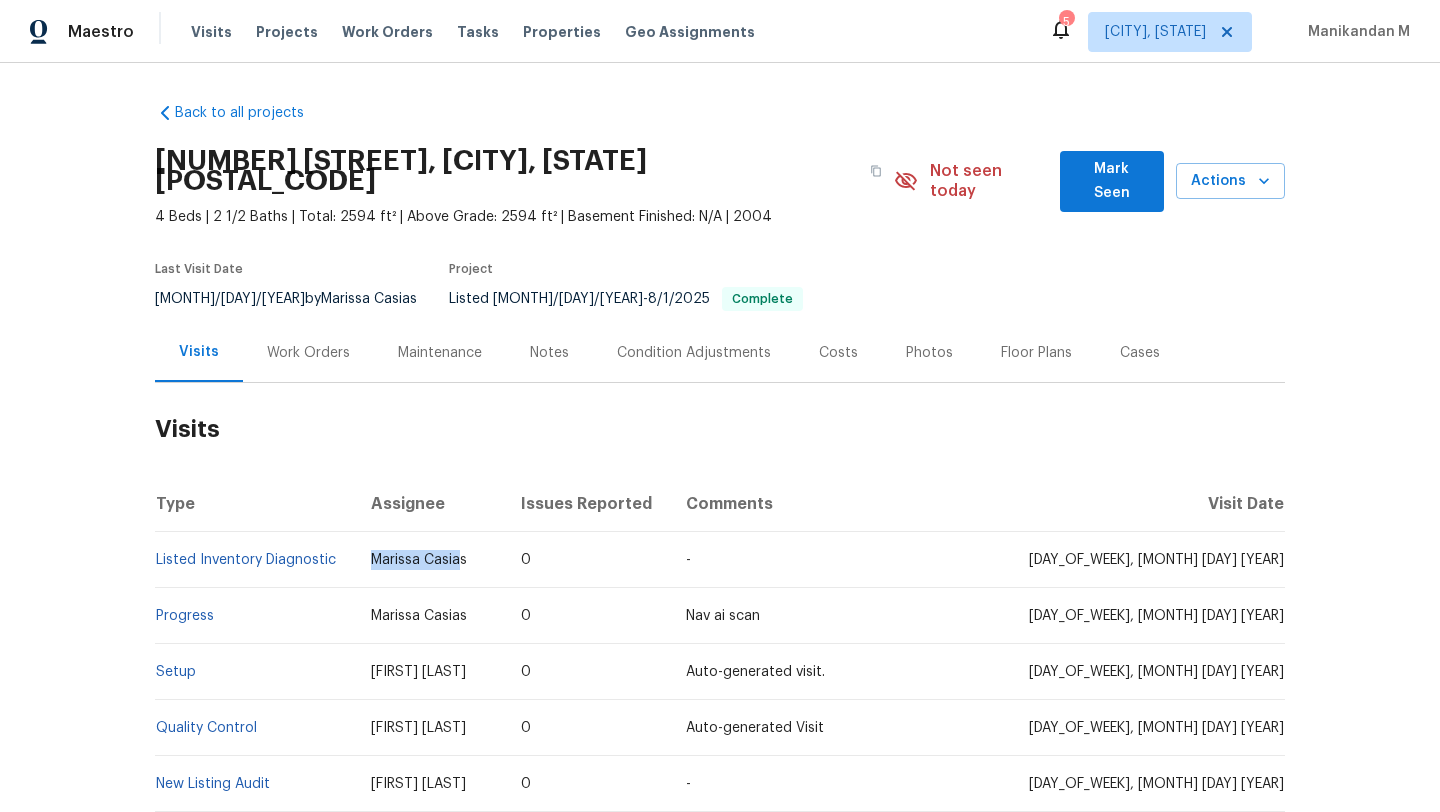drag, startPoint x: 407, startPoint y: 541, endPoint x: 495, endPoint y: 541, distance: 88 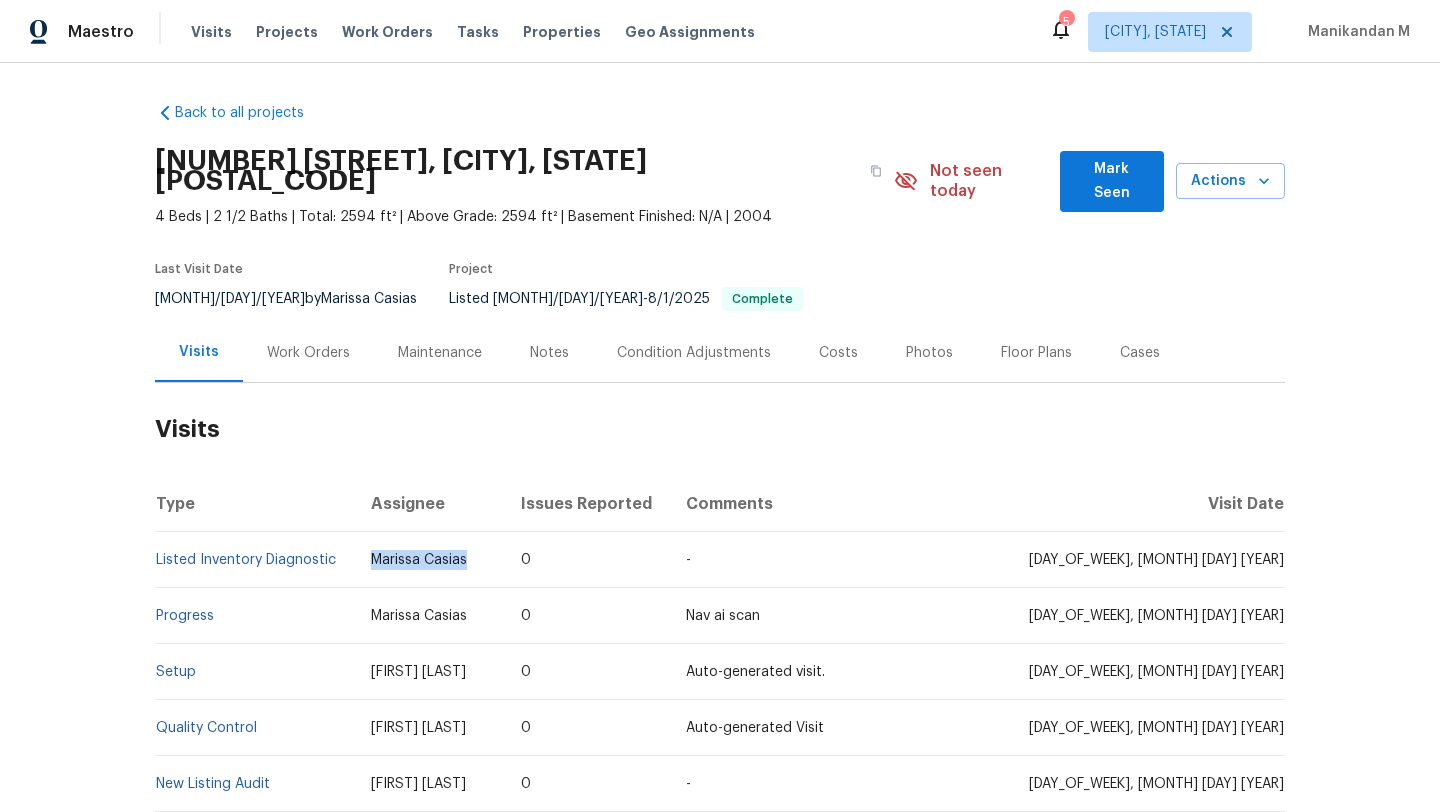 copy on "Marissa Casias" 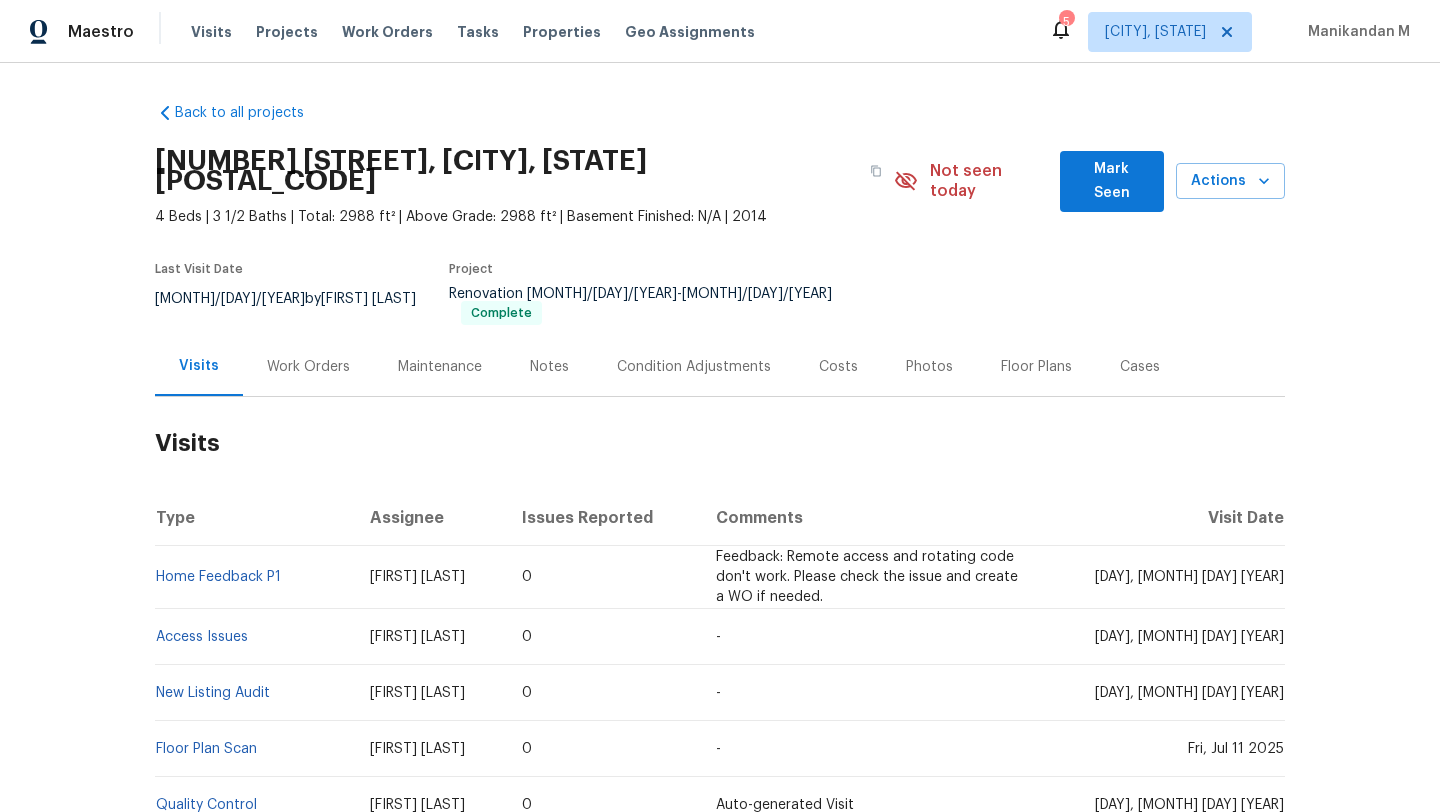 scroll, scrollTop: 0, scrollLeft: 0, axis: both 